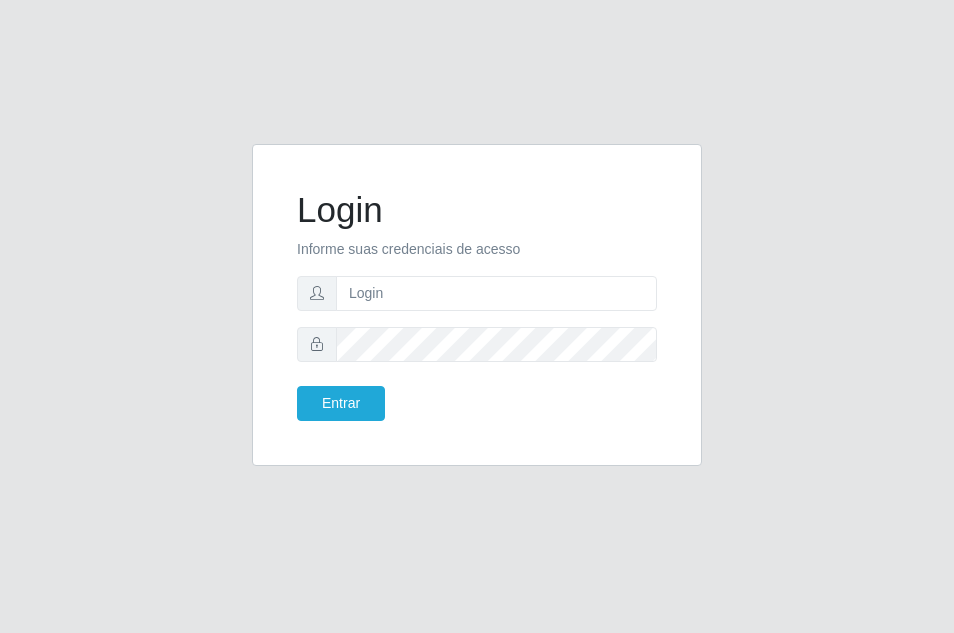 scroll, scrollTop: 0, scrollLeft: 0, axis: both 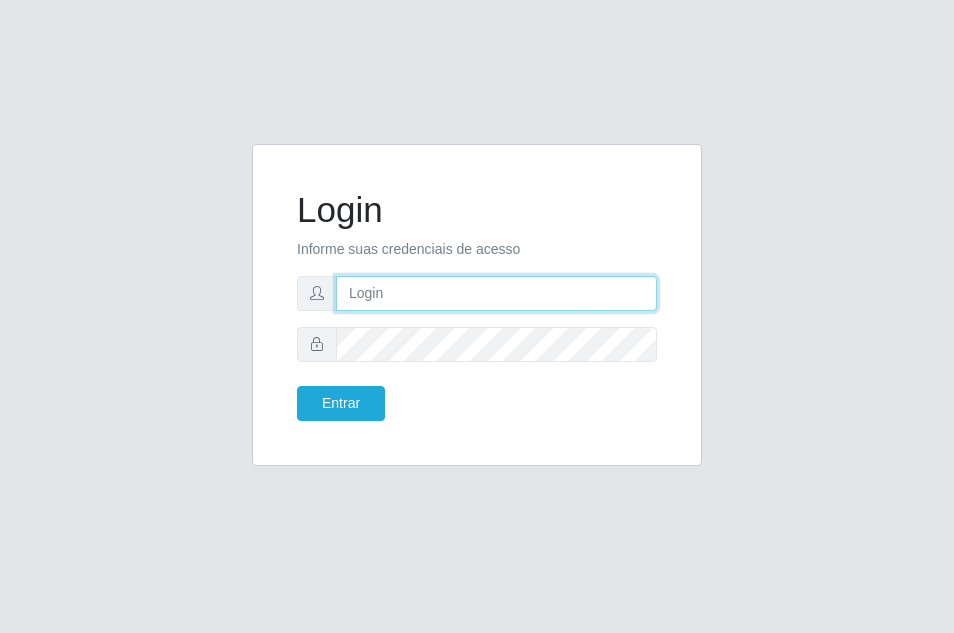 click at bounding box center [496, 293] 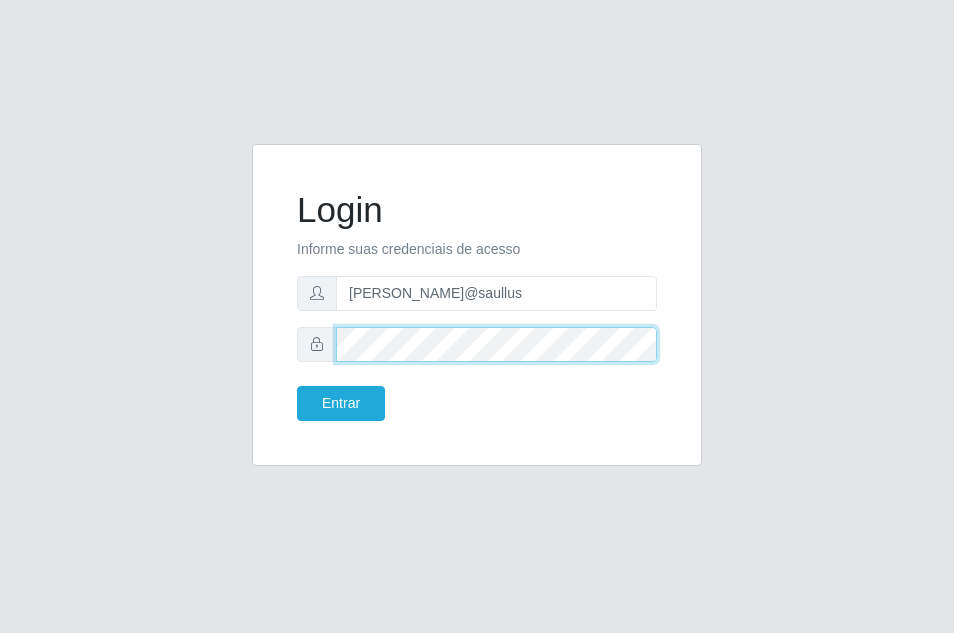 click on "Entrar" at bounding box center (341, 403) 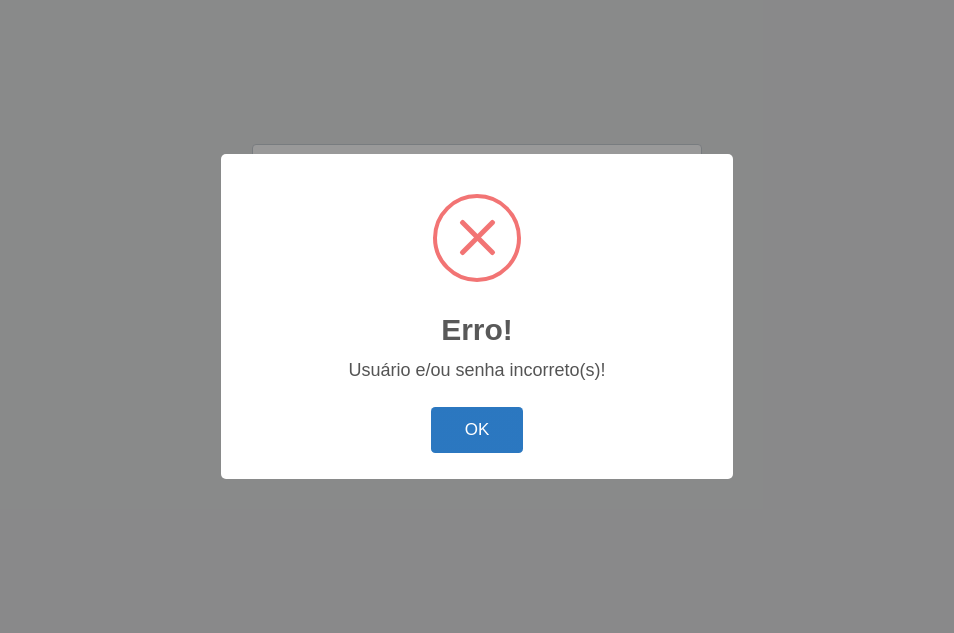 click on "OK" at bounding box center [477, 430] 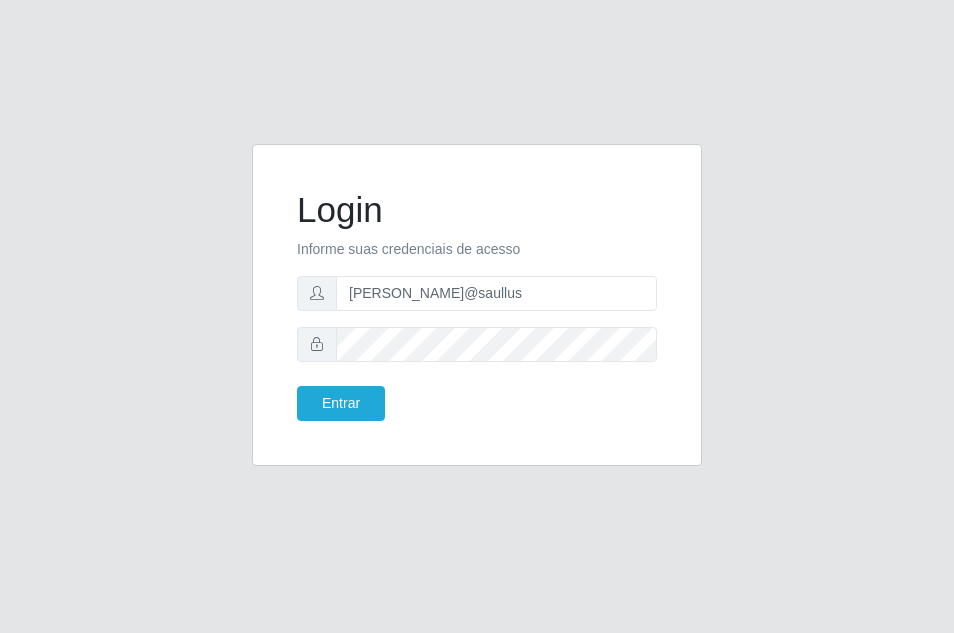 click at bounding box center [317, 344] 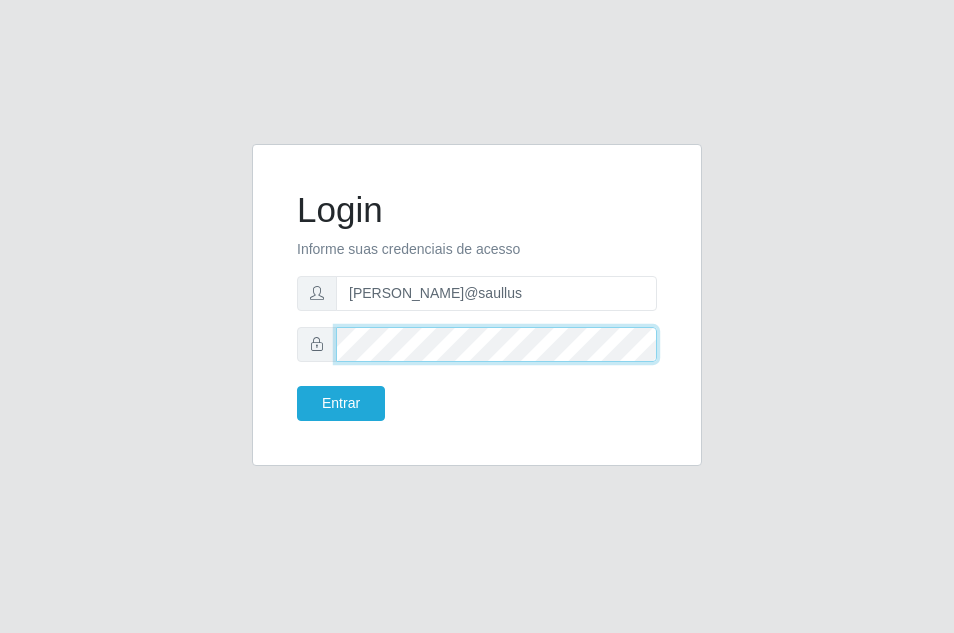 click on "Entrar" at bounding box center (341, 403) 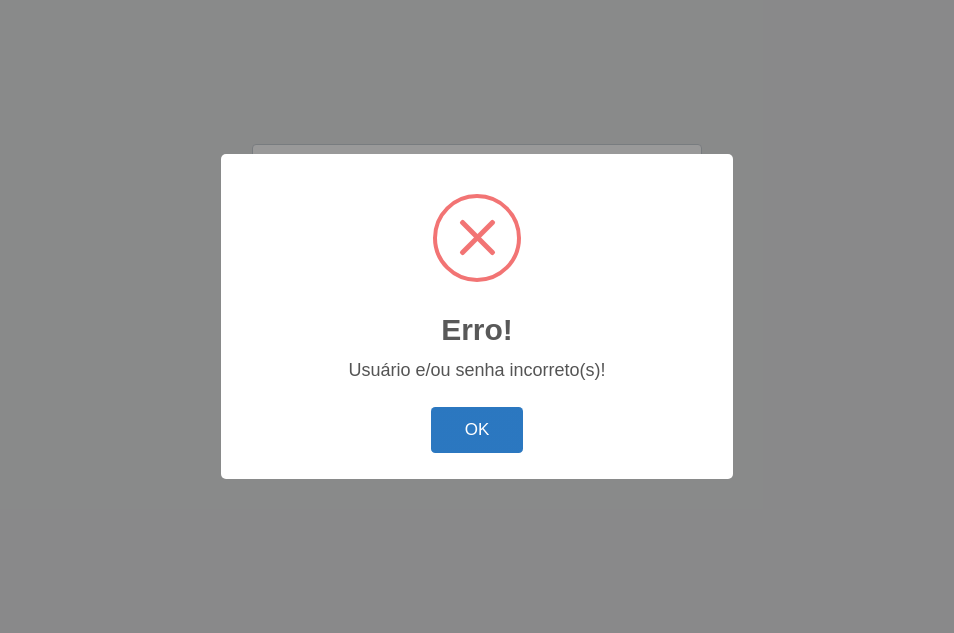 click on "OK" at bounding box center (477, 430) 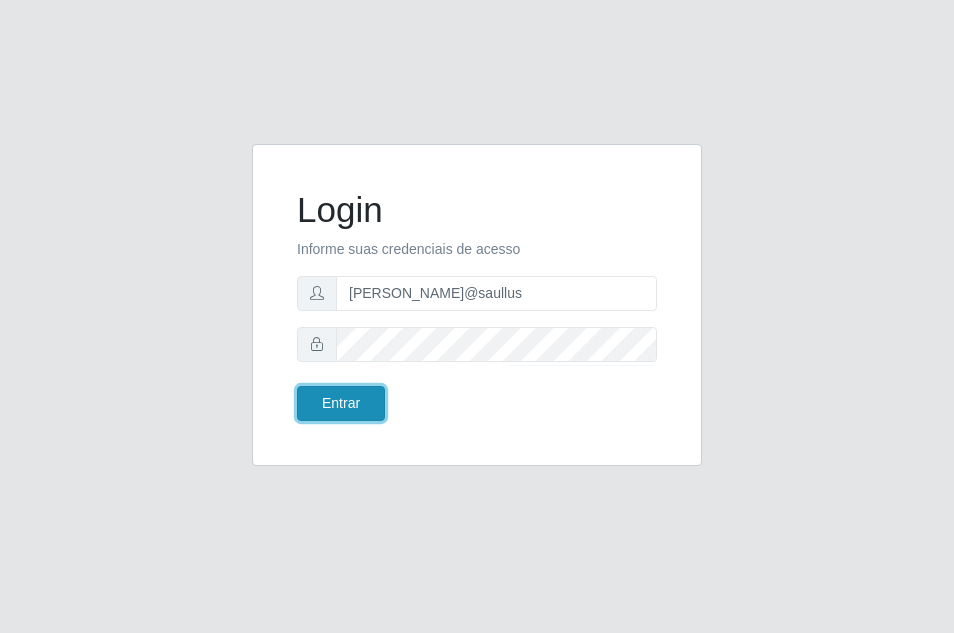click on "Entrar" at bounding box center [341, 403] 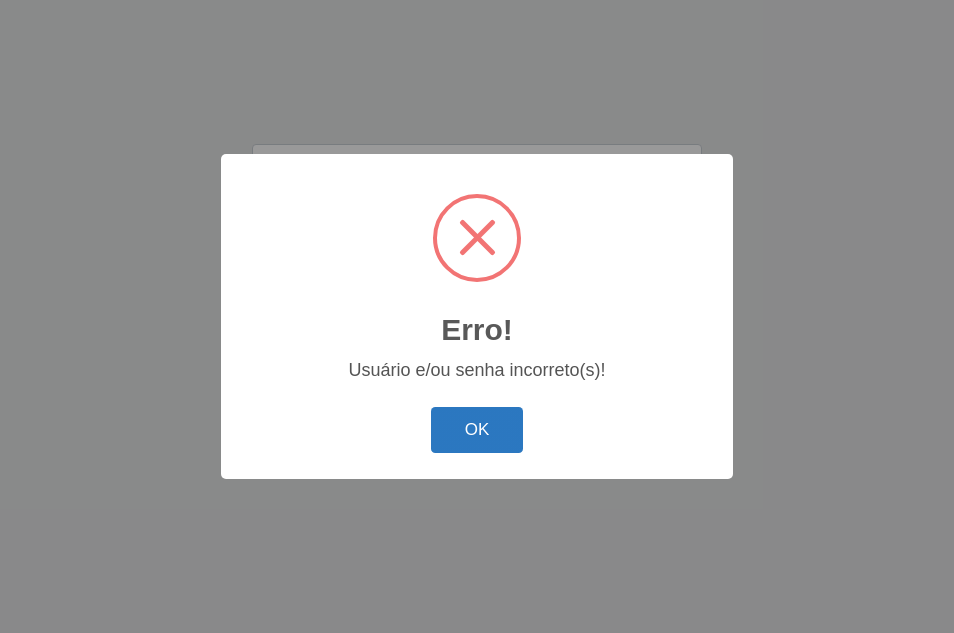 click on "OK" at bounding box center (477, 430) 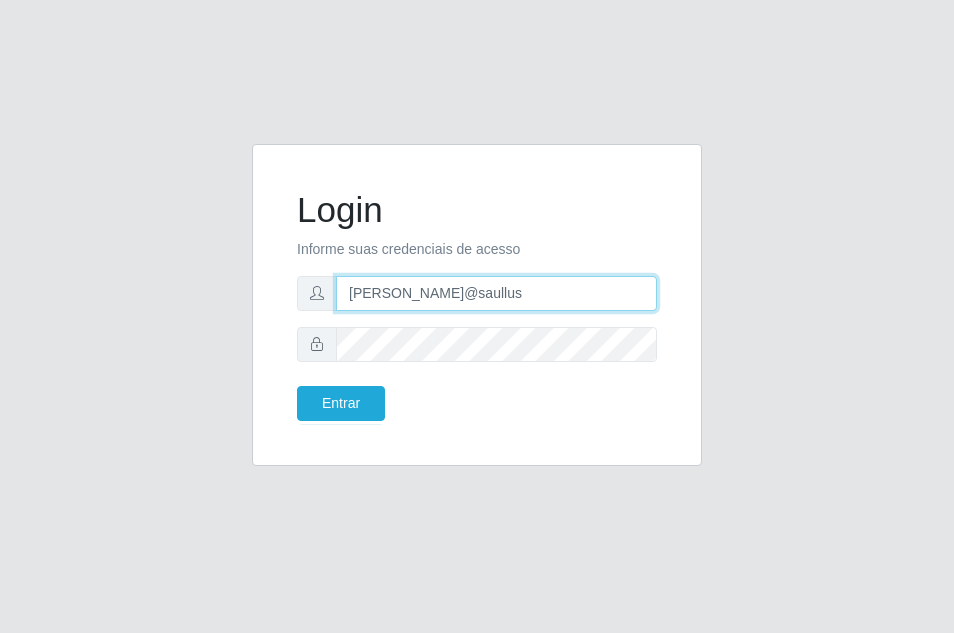 click on "ana@saullus" at bounding box center [496, 293] 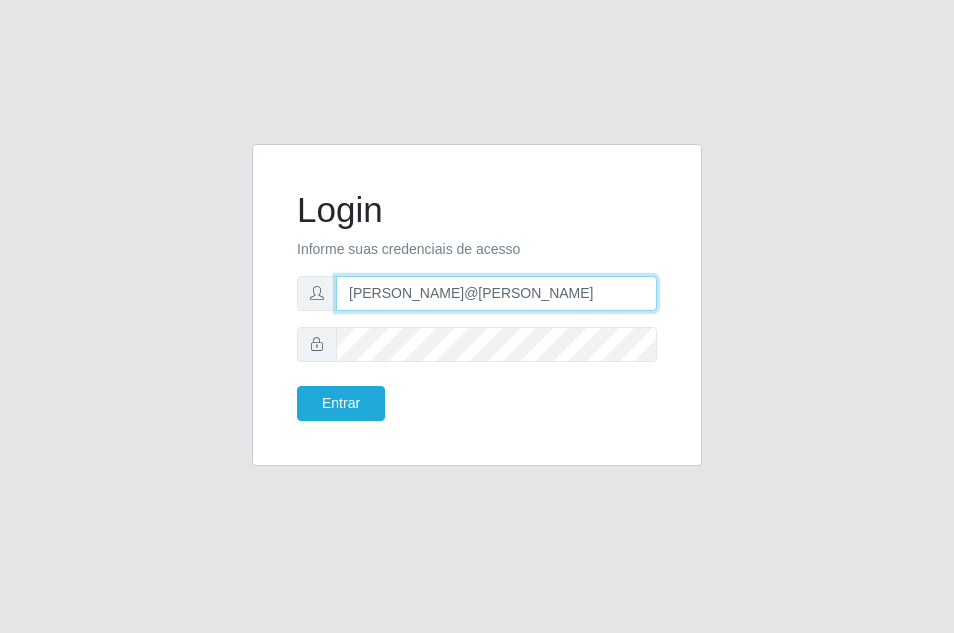 click on "ana@sau" at bounding box center [496, 293] 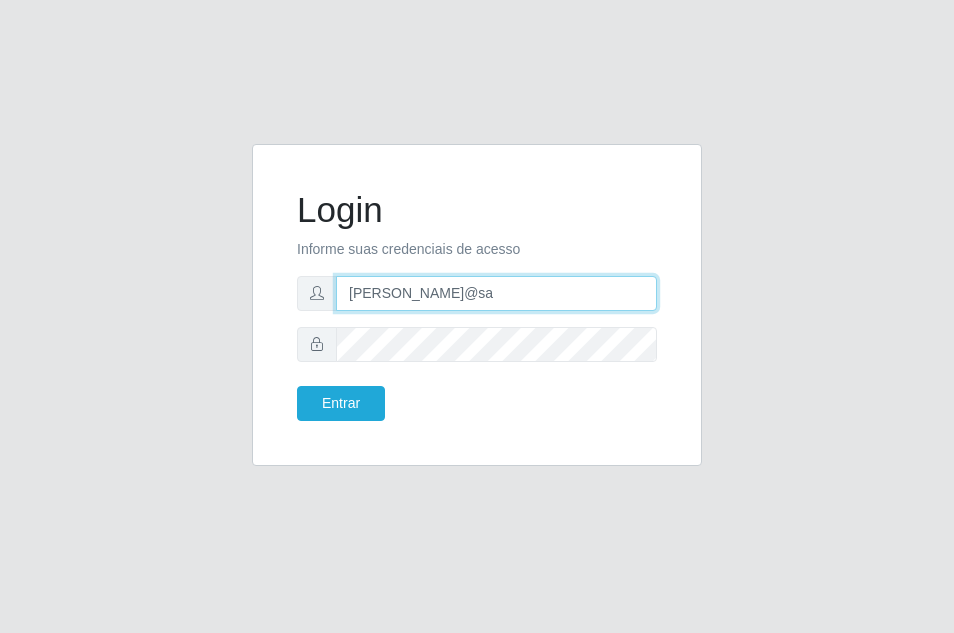 type on "ana@saullus" 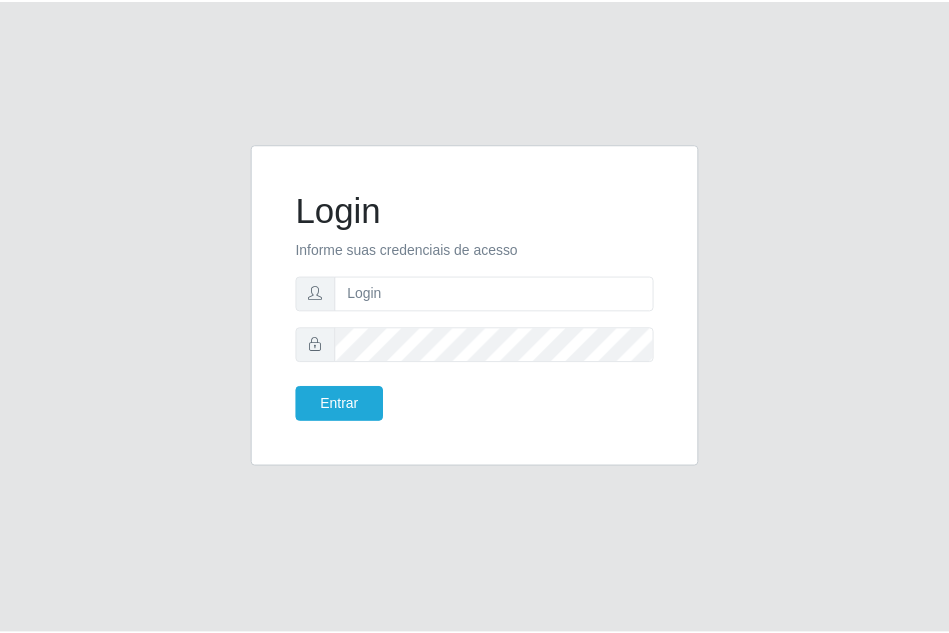 scroll, scrollTop: 0, scrollLeft: 0, axis: both 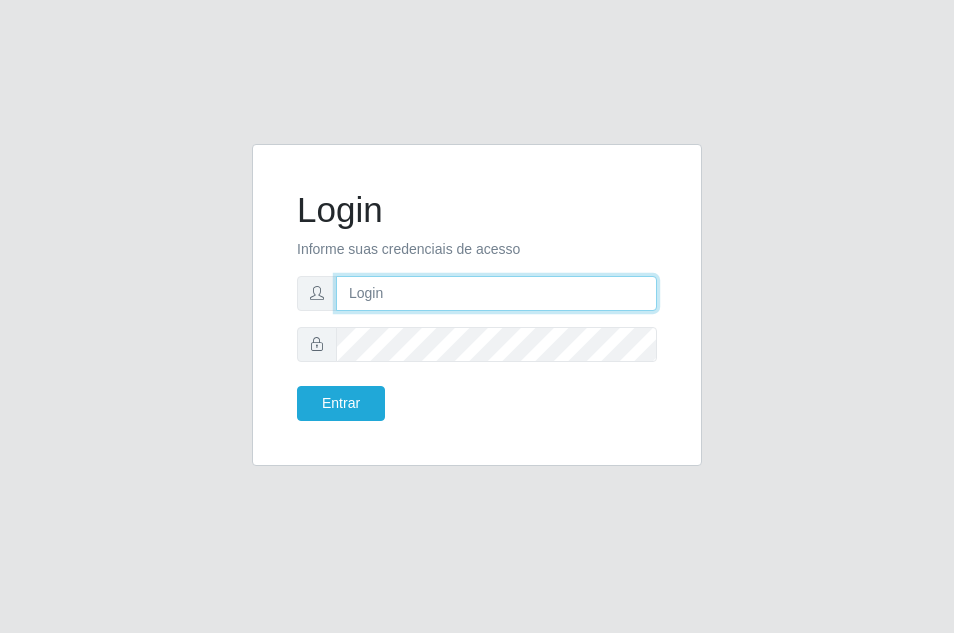 click at bounding box center [496, 293] 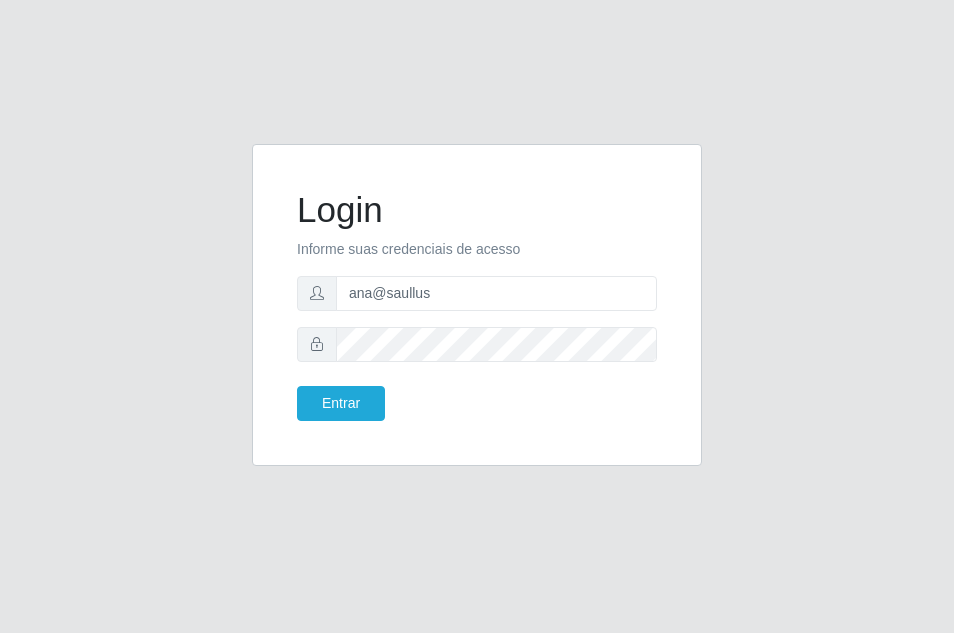 click on "Login Informe suas credenciais de acesso ana@saullus Entrar" 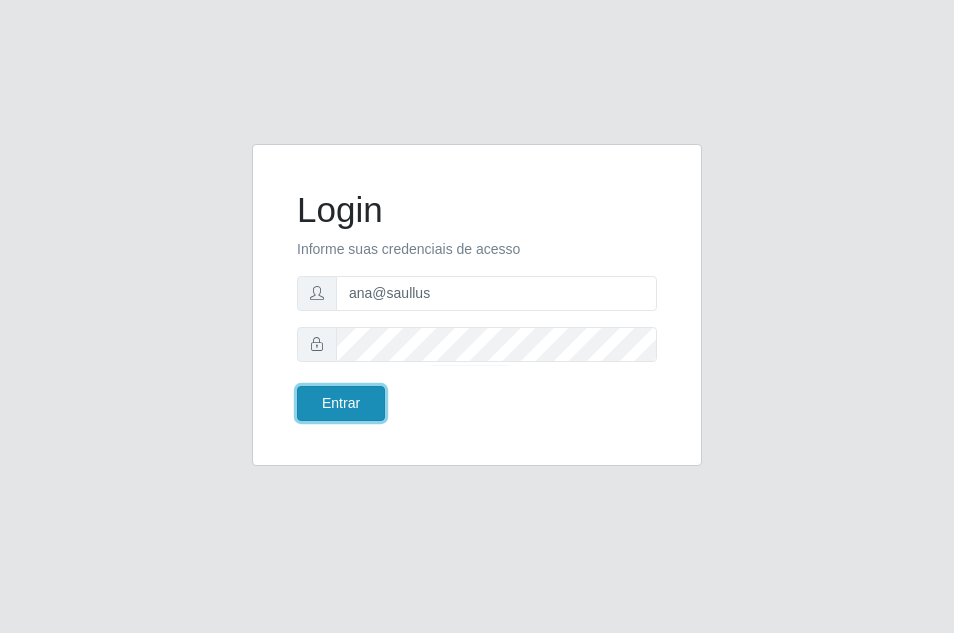 click on "Entrar" at bounding box center (341, 403) 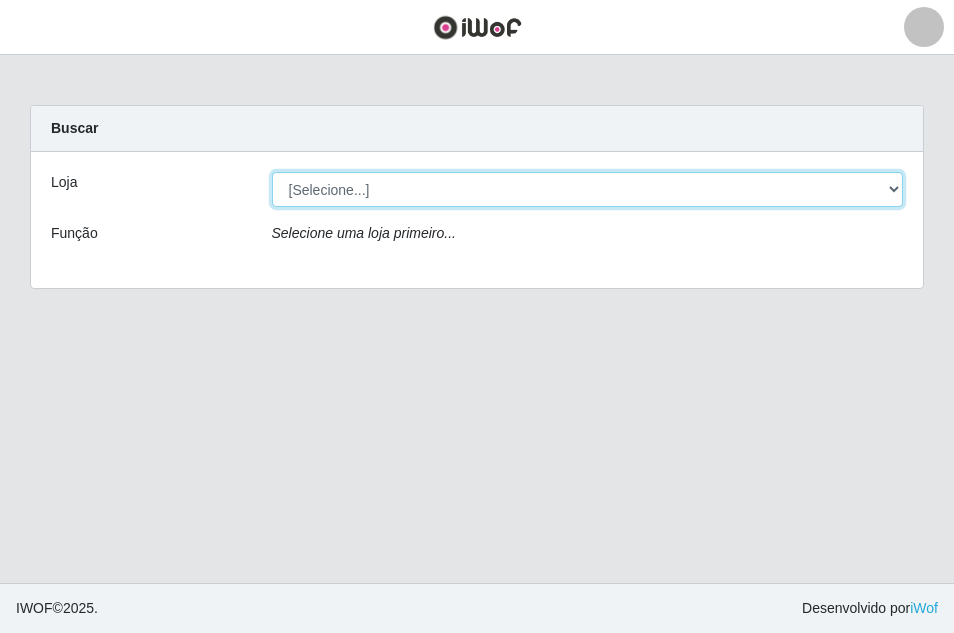 click on "[Selecione...] Saullus Supermercados" at bounding box center [588, 189] 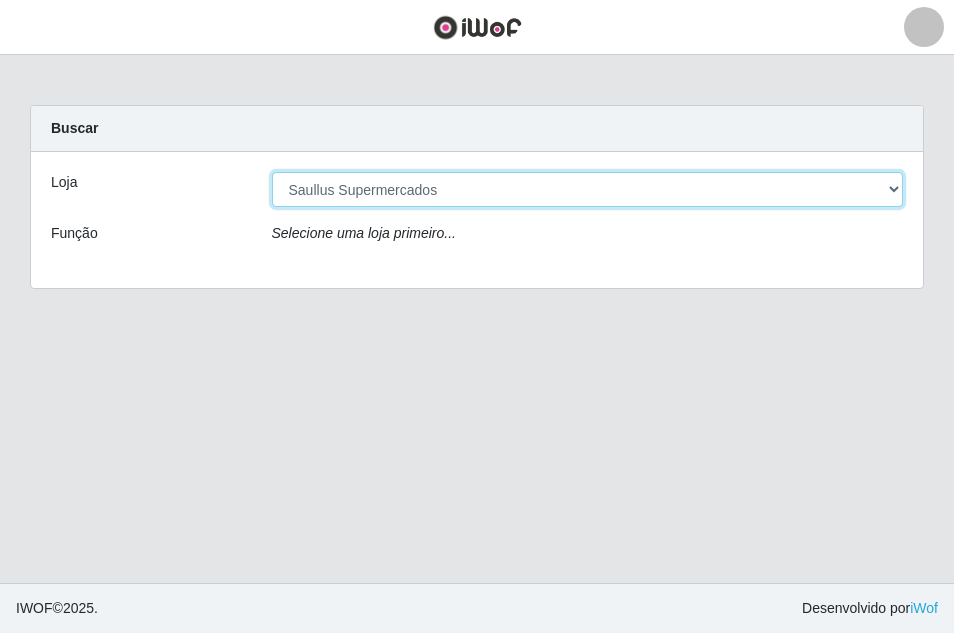 click on "[Selecione...] Saullus Supermercados" at bounding box center [588, 189] 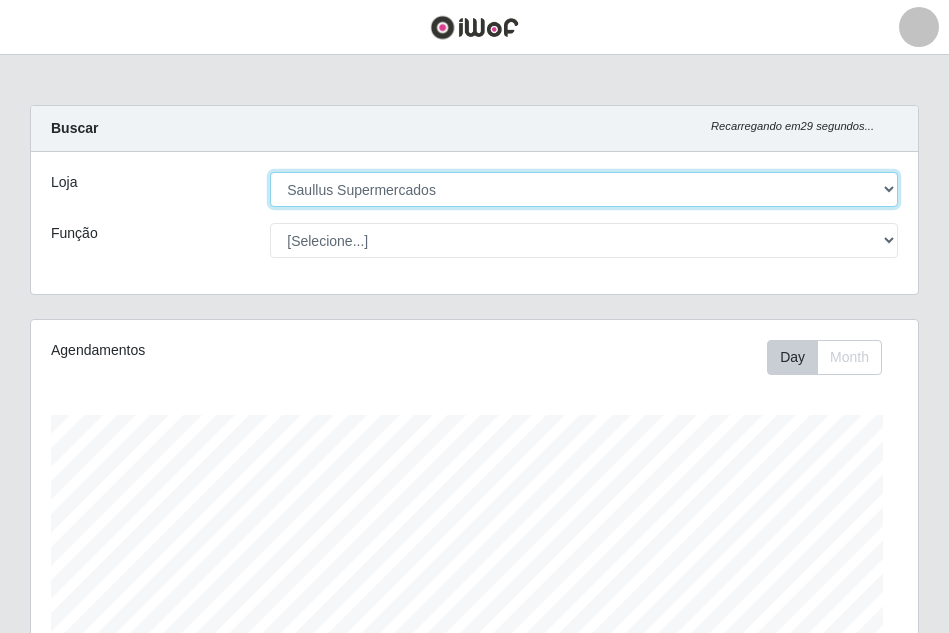scroll, scrollTop: 999585, scrollLeft: 999113, axis: both 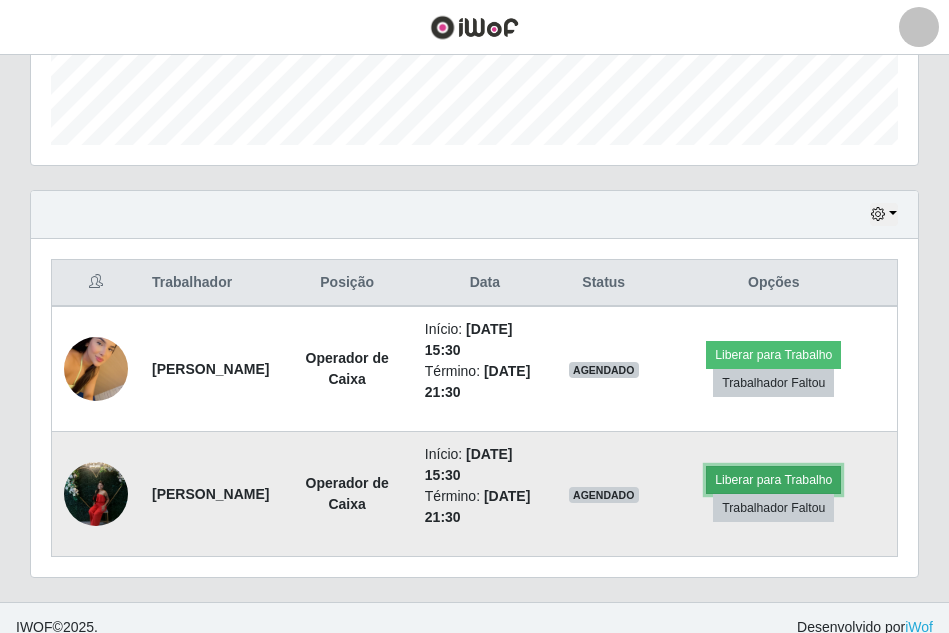 click on "Liberar para Trabalho" at bounding box center [773, 480] 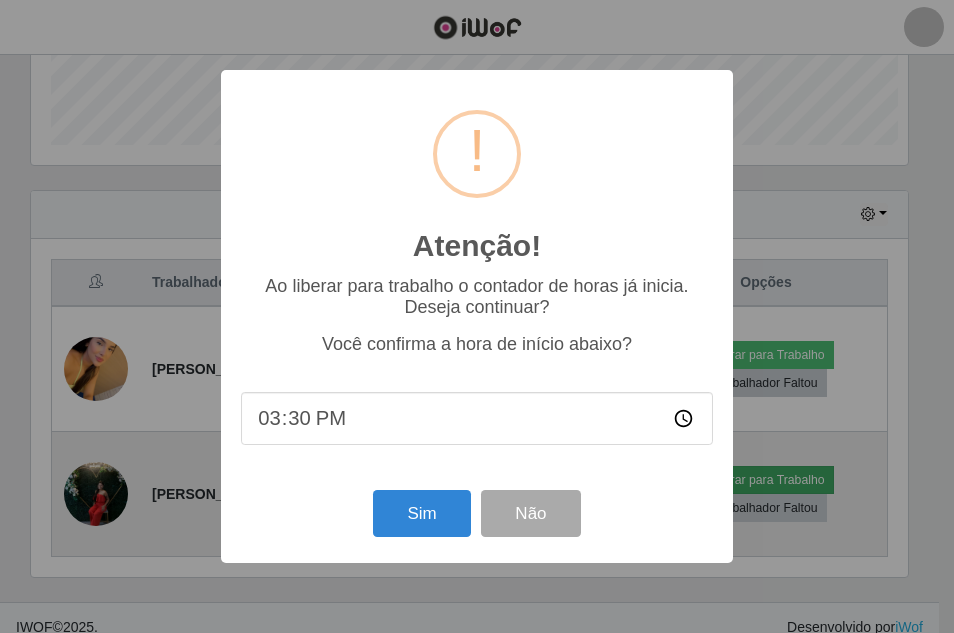 scroll, scrollTop: 999585, scrollLeft: 999123, axis: both 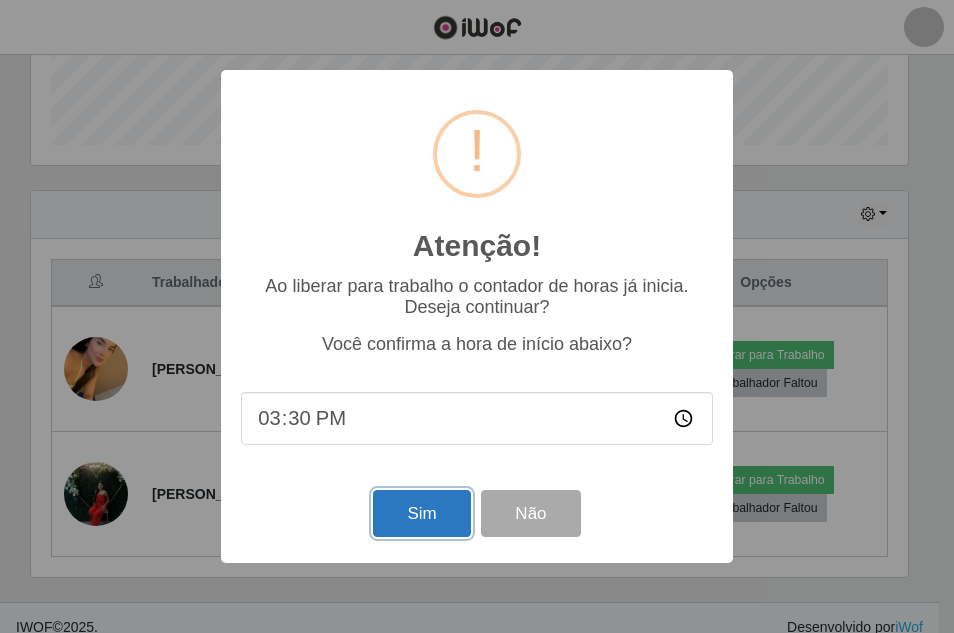 click on "Sim" at bounding box center (421, 513) 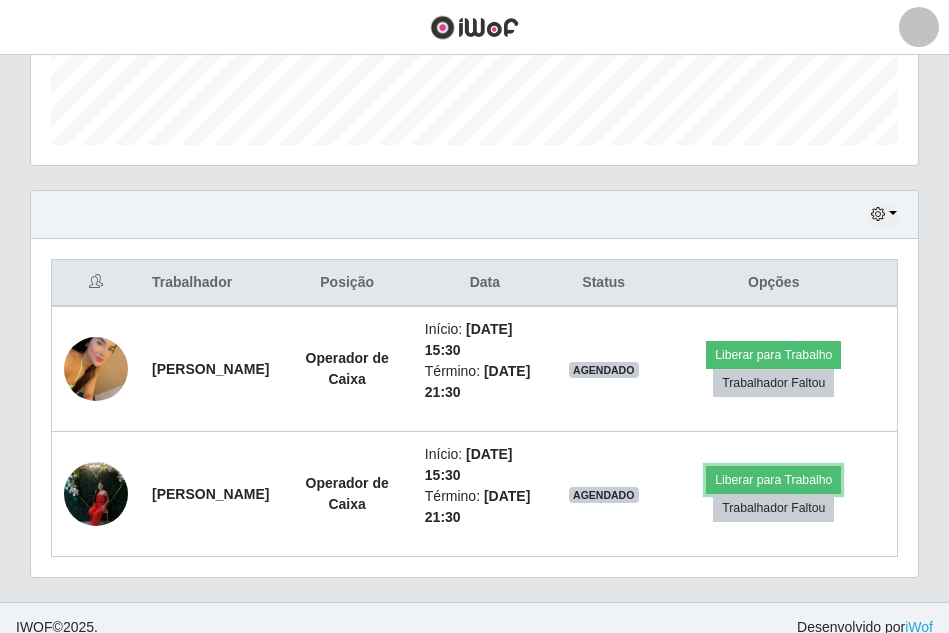 scroll, scrollTop: 999585, scrollLeft: 999113, axis: both 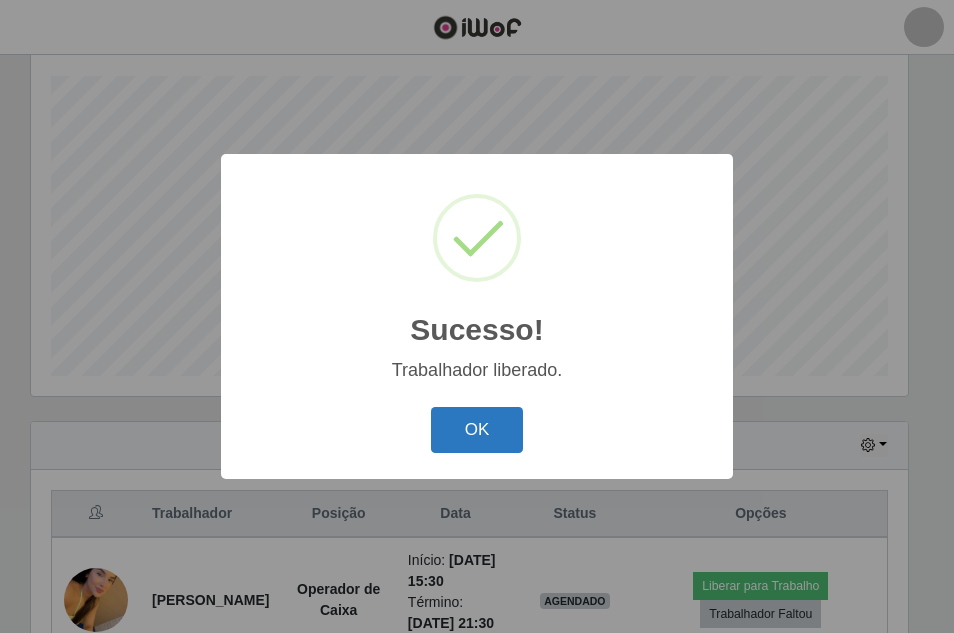 click on "OK" at bounding box center (477, 430) 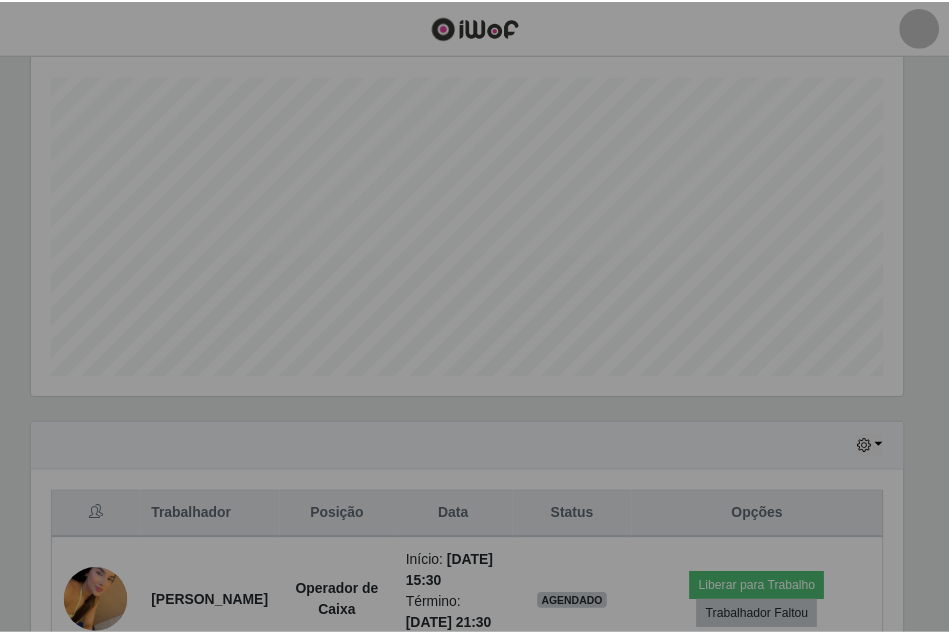 scroll, scrollTop: 999585, scrollLeft: 999113, axis: both 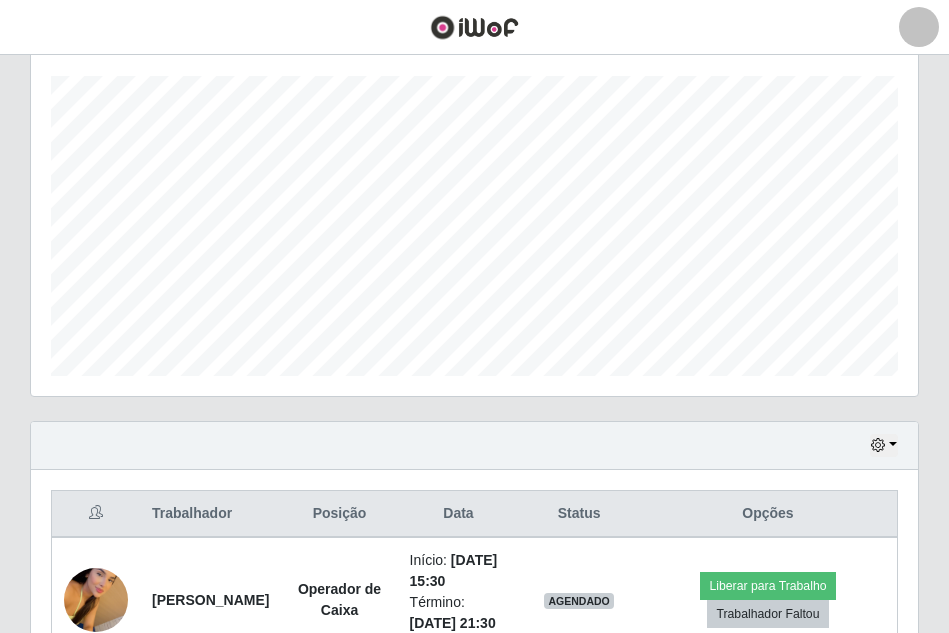 drag, startPoint x: 947, startPoint y: 339, endPoint x: 919, endPoint y: 449, distance: 113.507706 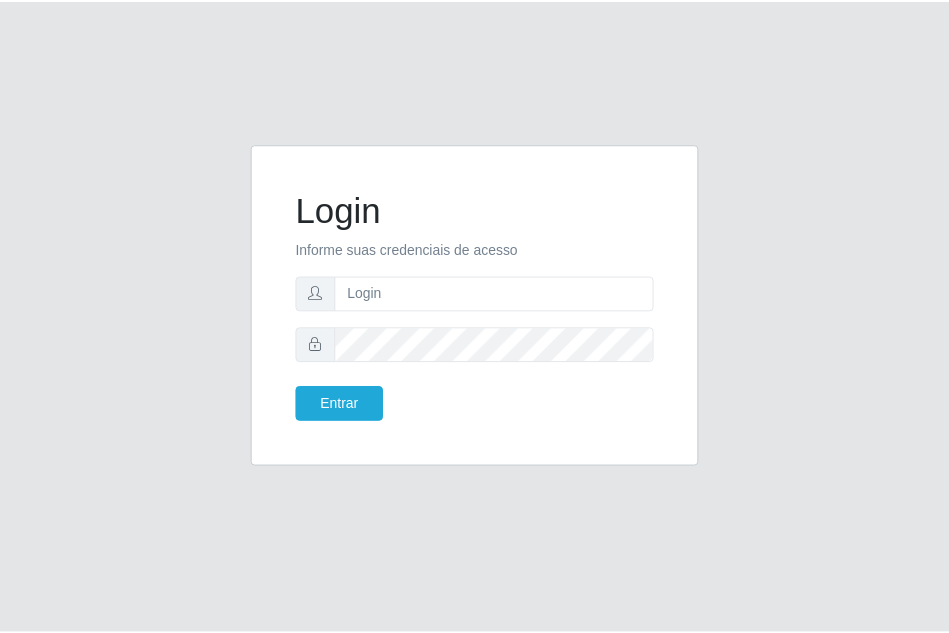 scroll, scrollTop: 0, scrollLeft: 0, axis: both 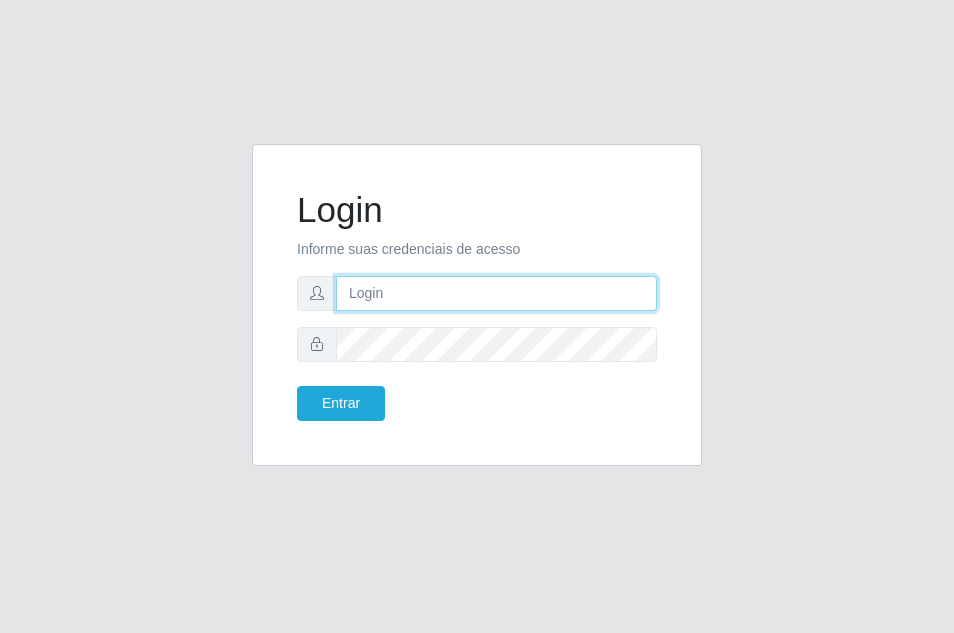 click at bounding box center (496, 293) 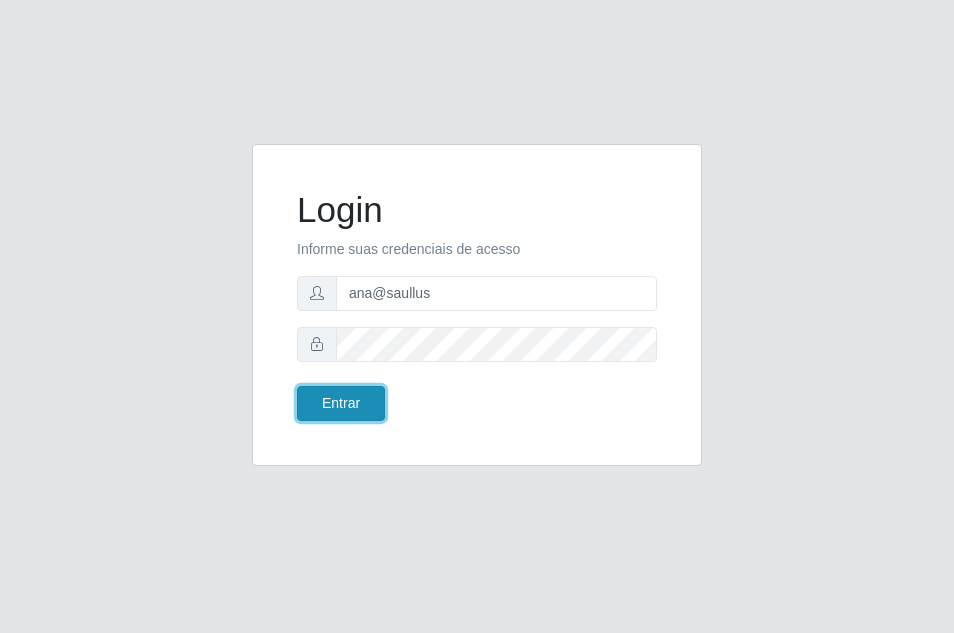 click on "Entrar" at bounding box center (341, 403) 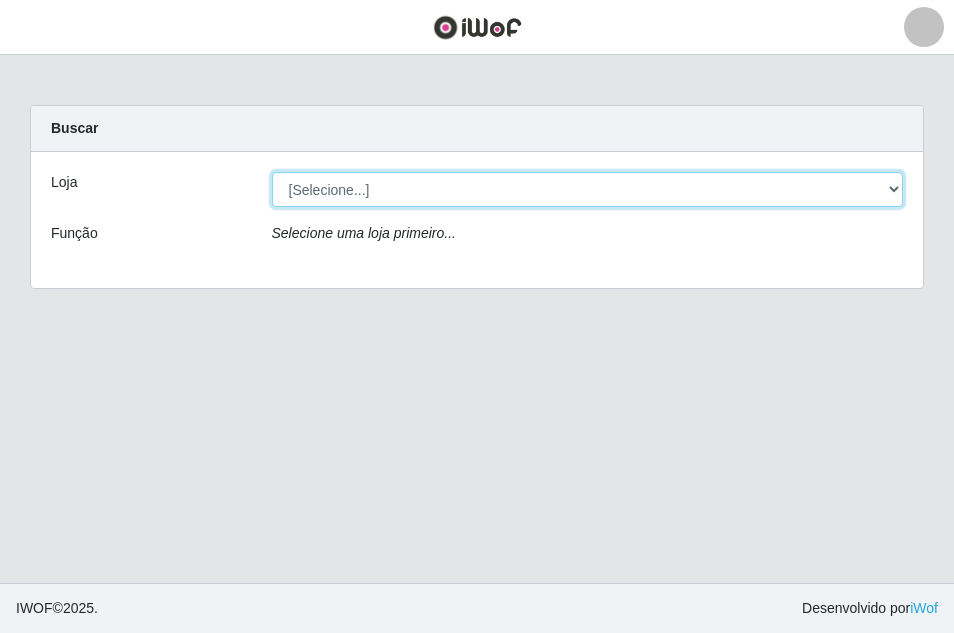 click on "[Selecione...] Saullus Supermercados" at bounding box center [588, 189] 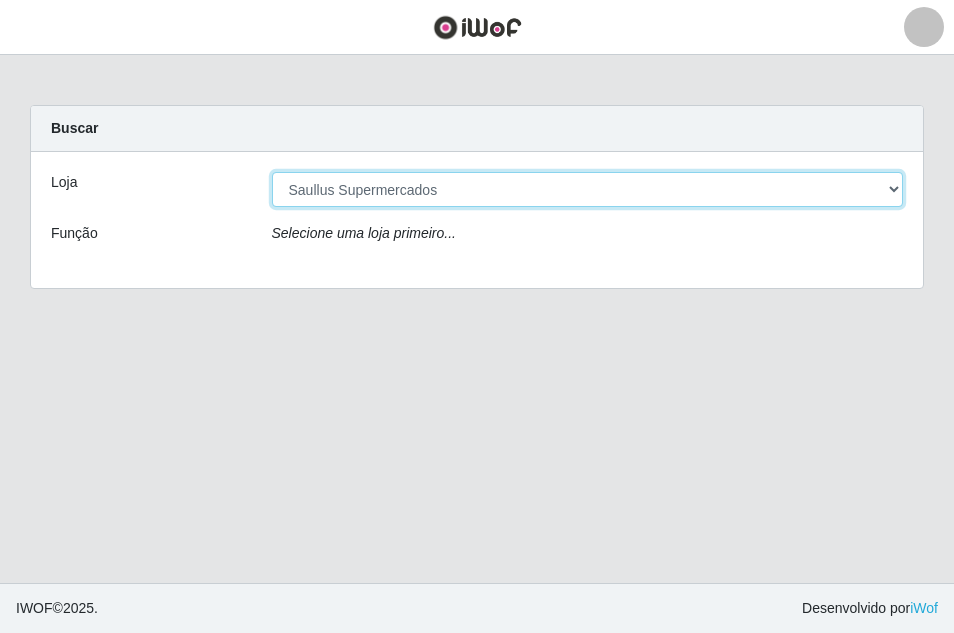 click on "[Selecione...] Saullus Supermercados" at bounding box center [588, 189] 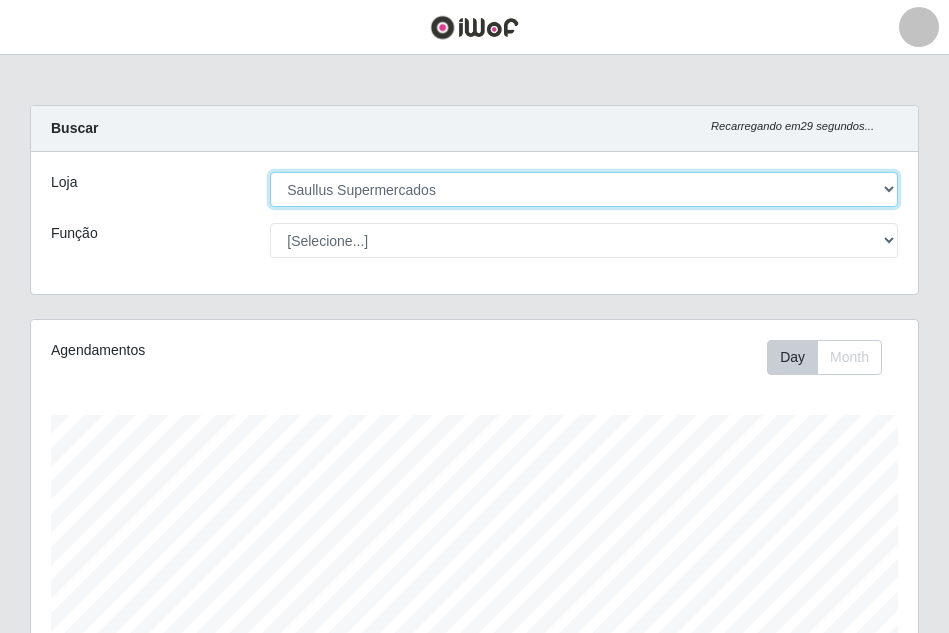 scroll, scrollTop: 999585, scrollLeft: 999113, axis: both 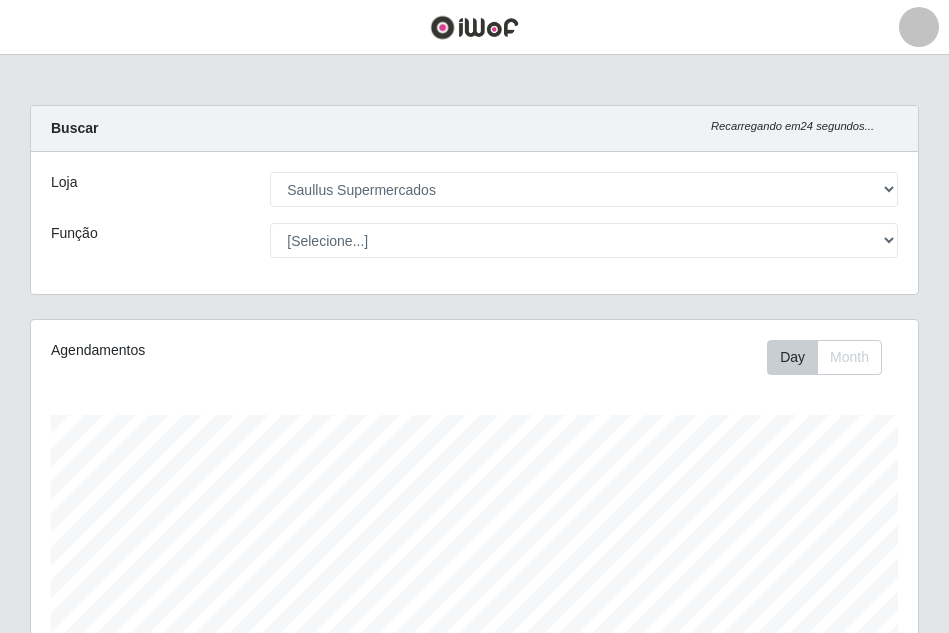 drag, startPoint x: 944, startPoint y: 184, endPoint x: 935, endPoint y: 256, distance: 72.56032 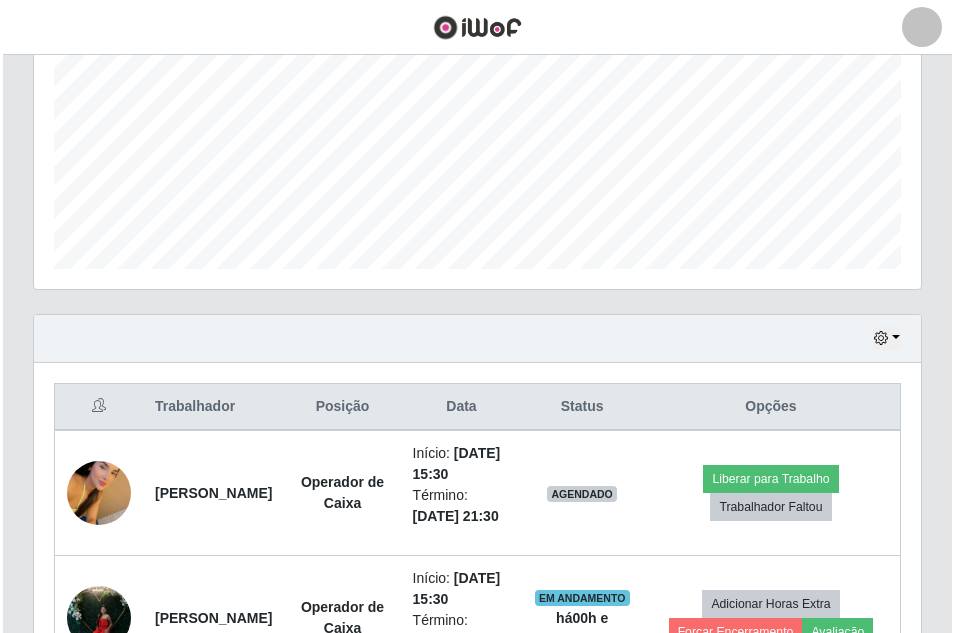 scroll, scrollTop: 562, scrollLeft: 0, axis: vertical 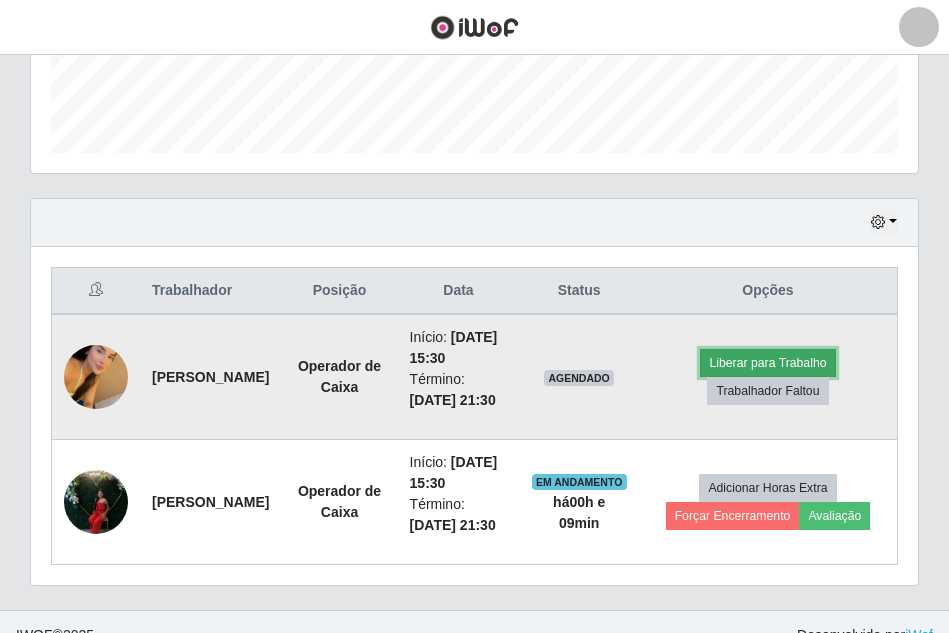 click on "Liberar para Trabalho" at bounding box center (767, 363) 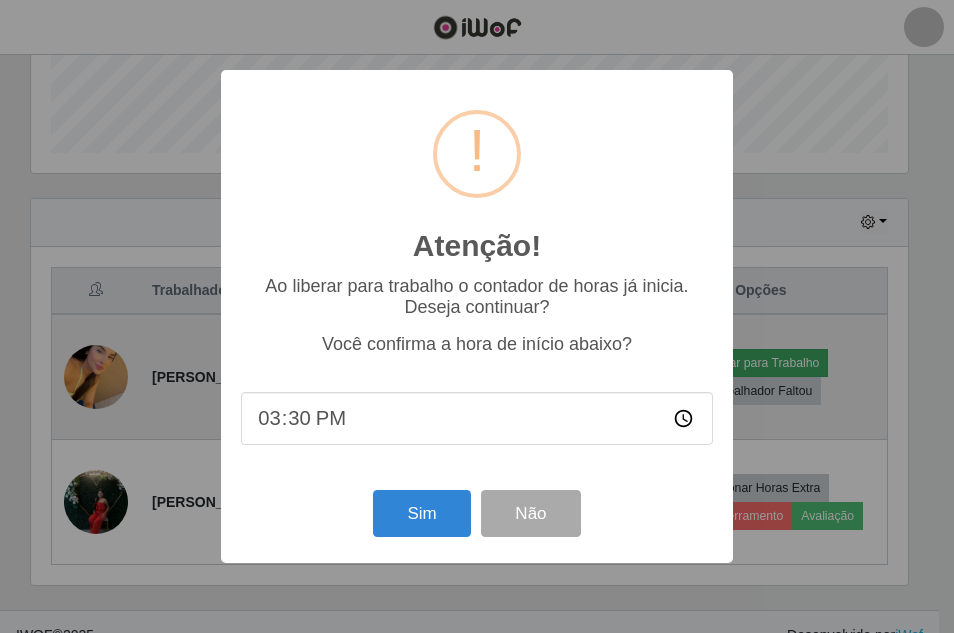 scroll, scrollTop: 999585, scrollLeft: 999123, axis: both 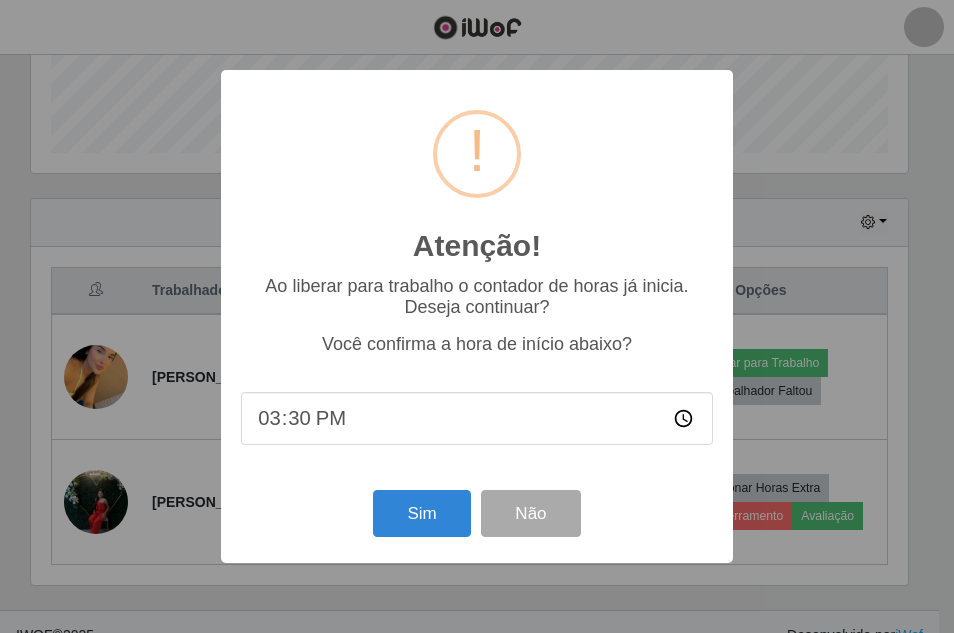 click on "15:30" at bounding box center [477, 418] 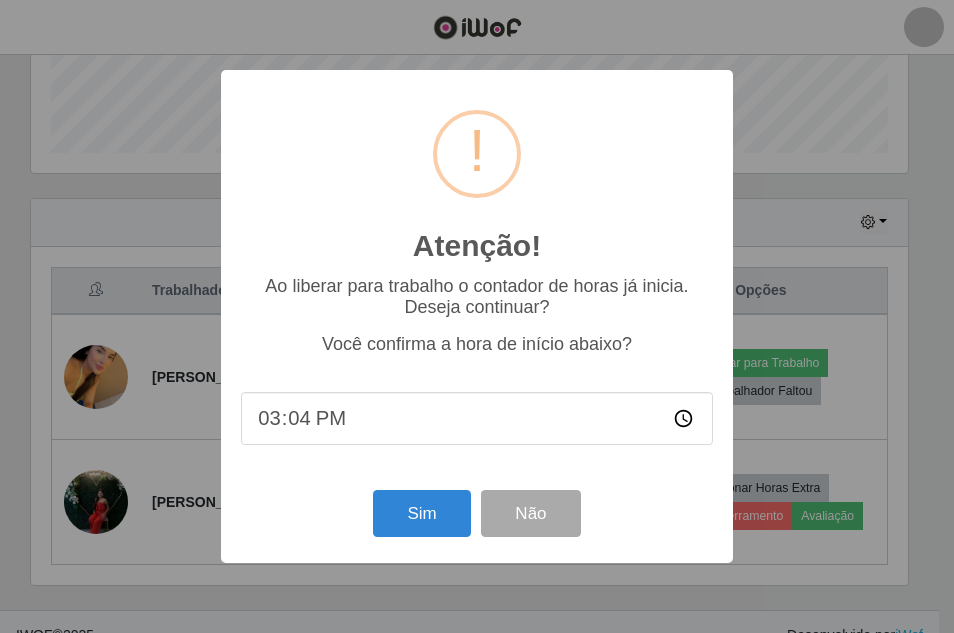 type on "15:40" 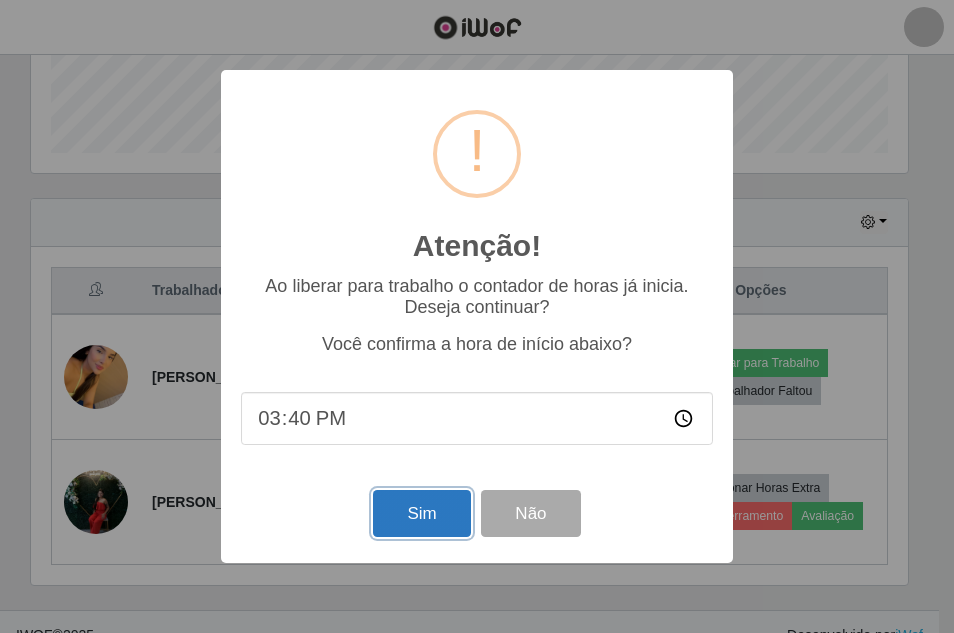click on "Sim" at bounding box center [421, 513] 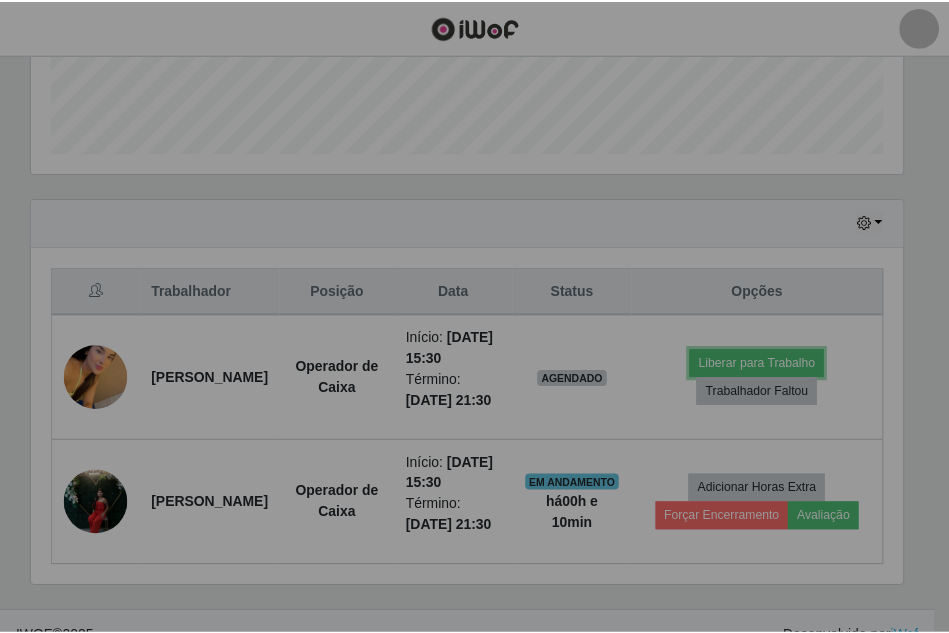 scroll, scrollTop: 999585, scrollLeft: 999113, axis: both 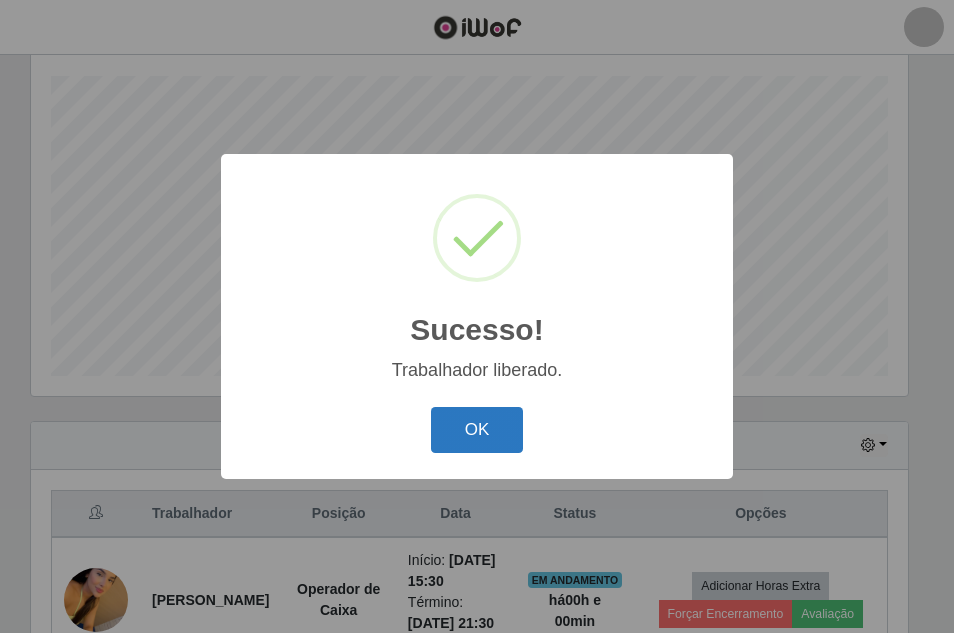 click on "OK" at bounding box center [477, 430] 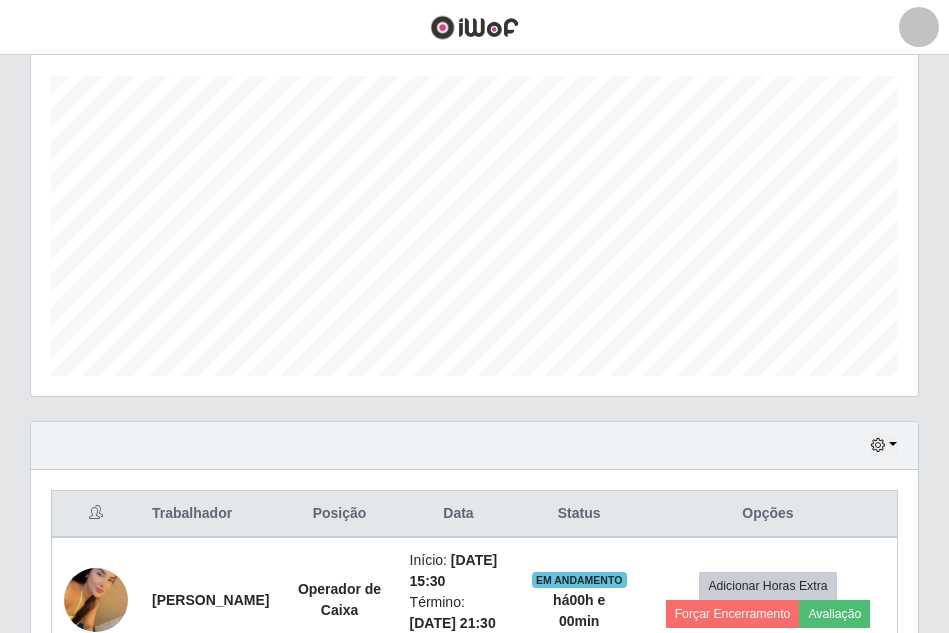 scroll, scrollTop: 999585, scrollLeft: 999113, axis: both 